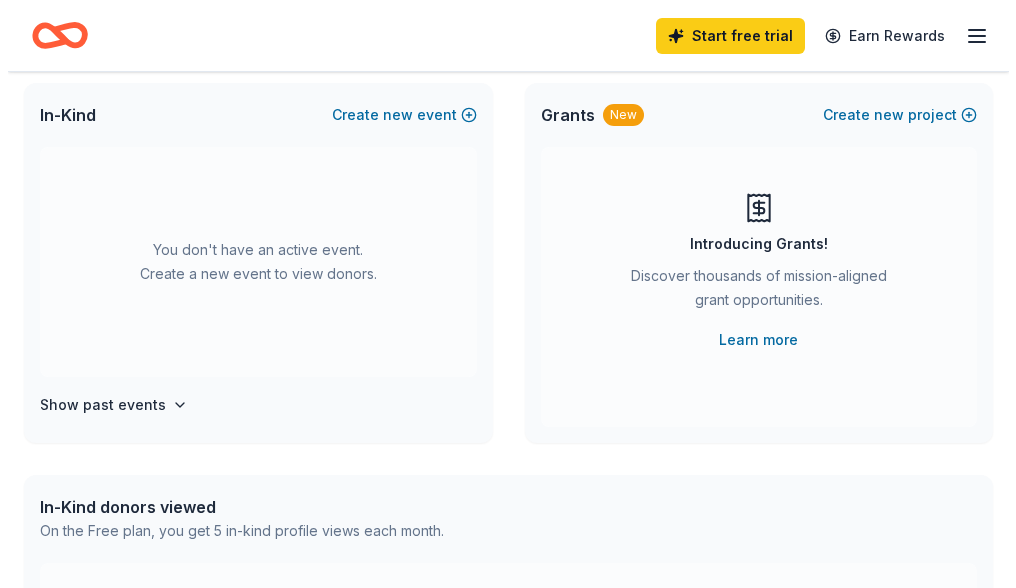 scroll, scrollTop: 94, scrollLeft: 0, axis: vertical 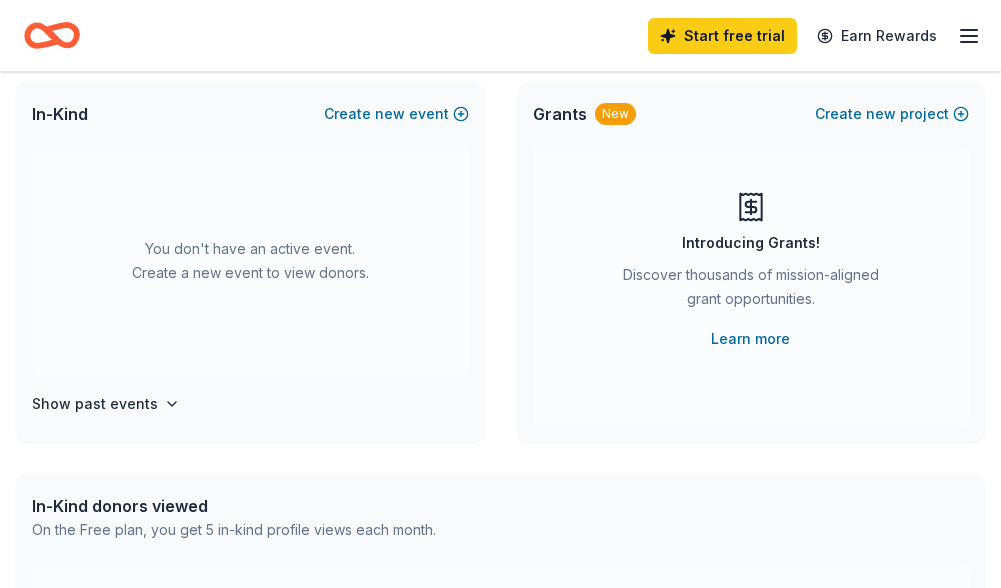 click on "You don't have an active event. Create a new event to view donors." at bounding box center [250, 261] 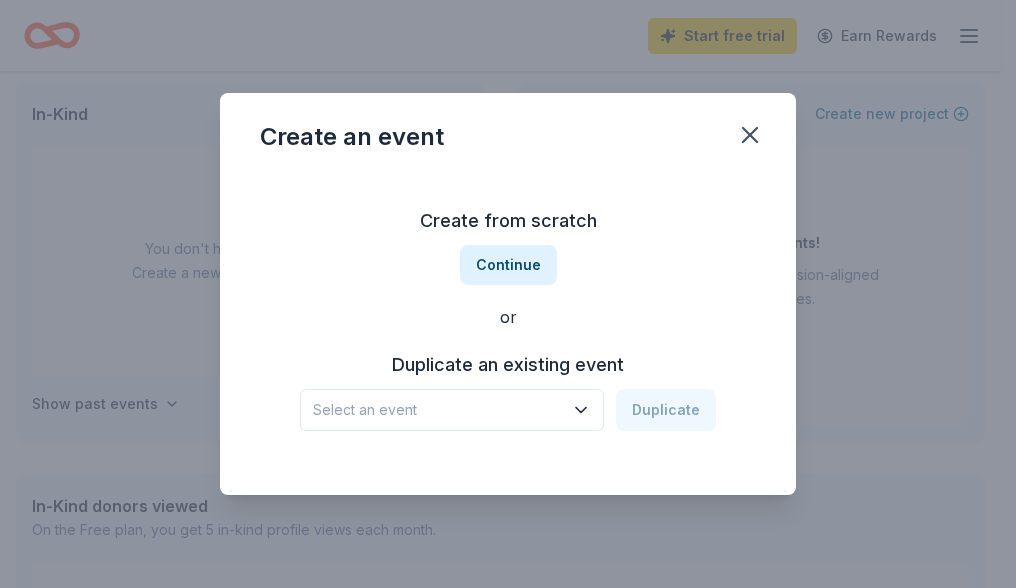 click 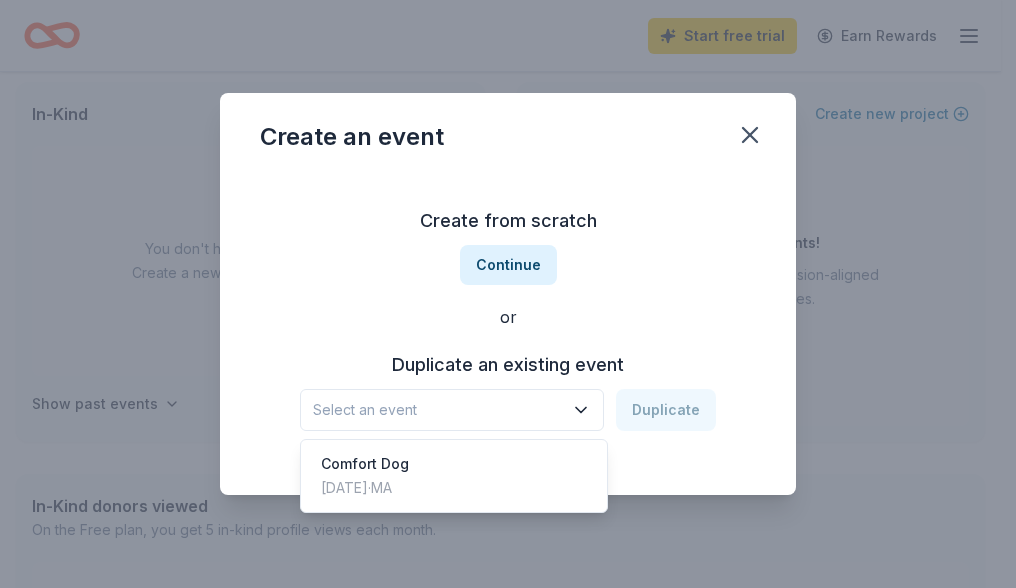 click on "Comfort Dog" at bounding box center [365, 464] 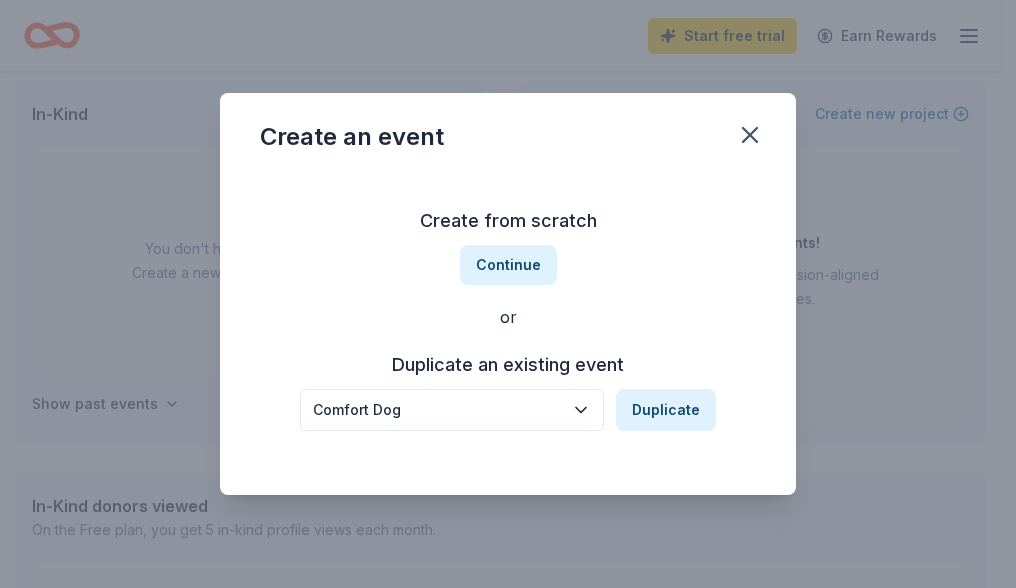 click on "Duplicate" at bounding box center (666, 410) 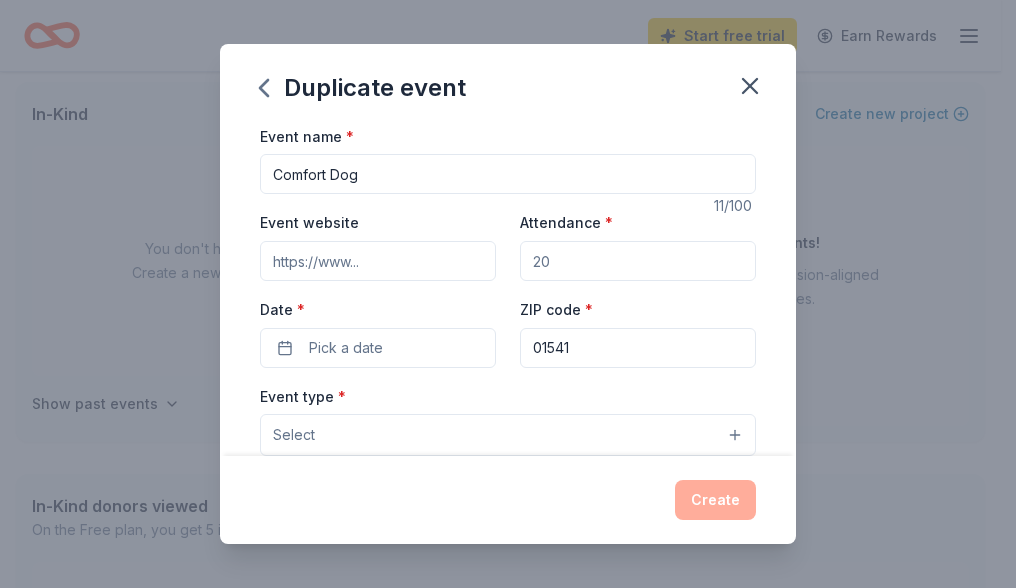 click on "Event website" at bounding box center (378, 261) 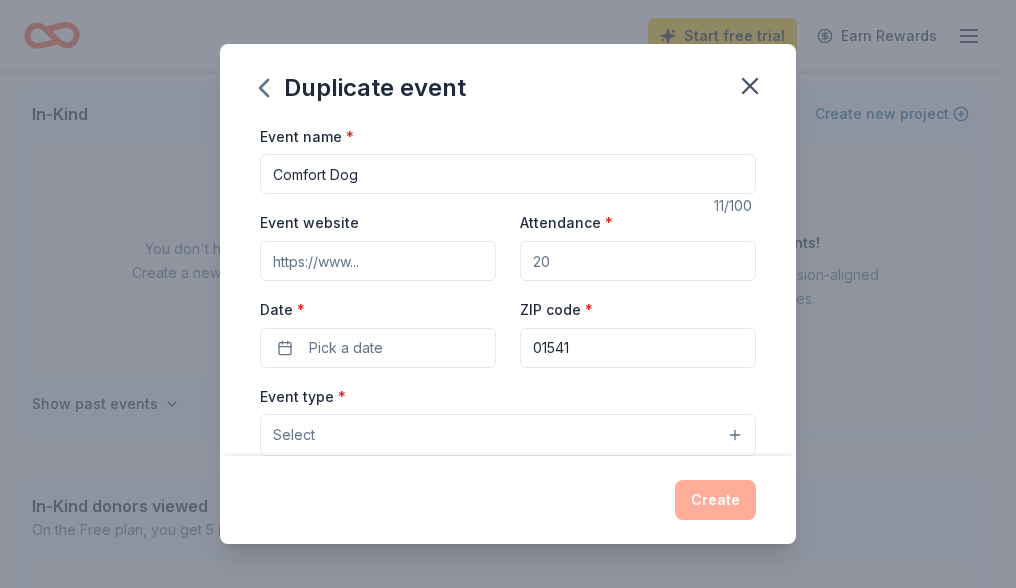 click on "Event website" at bounding box center [378, 261] 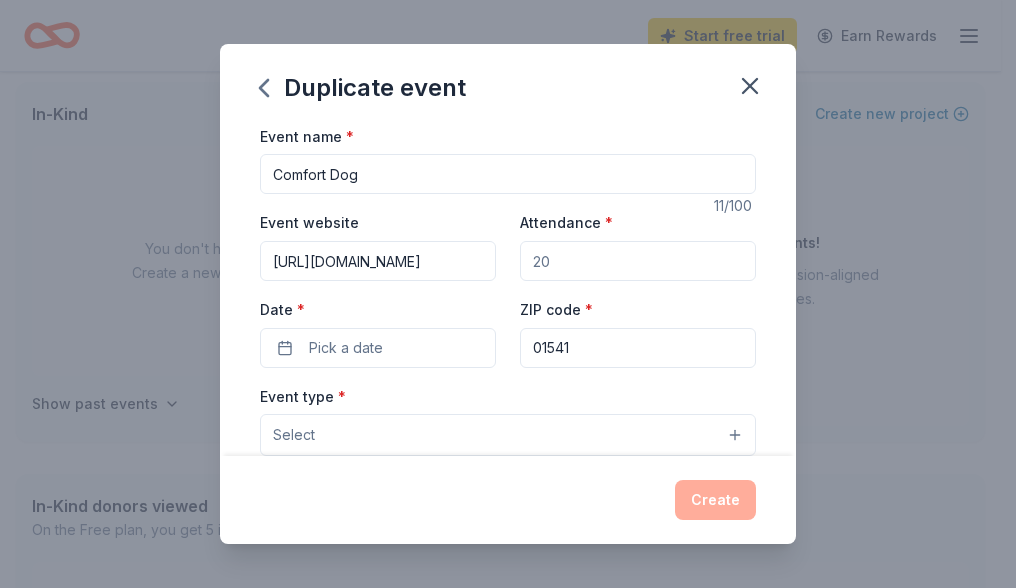 scroll, scrollTop: 0, scrollLeft: 34, axis: horizontal 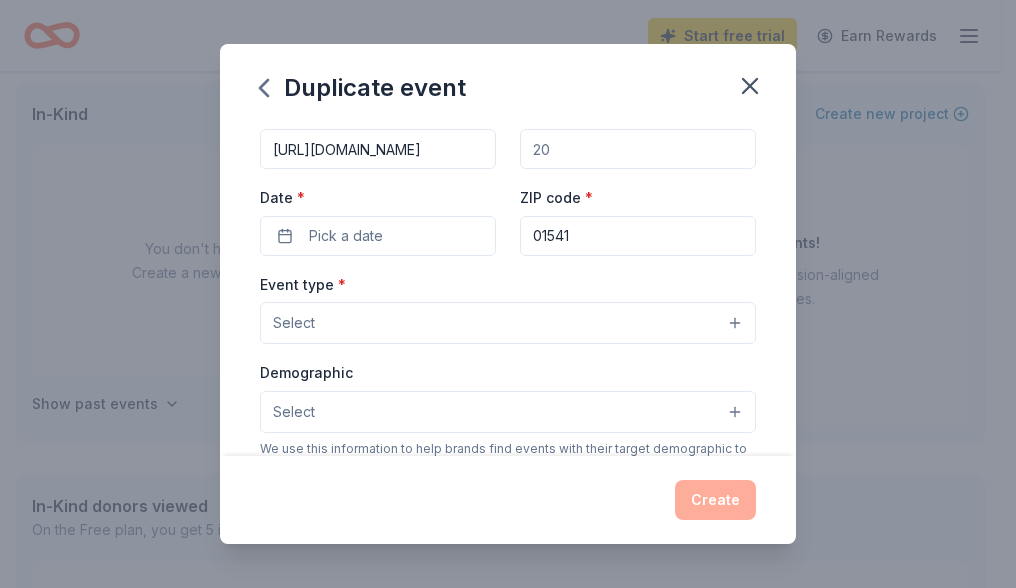type on "[URL][DOMAIN_NAME]" 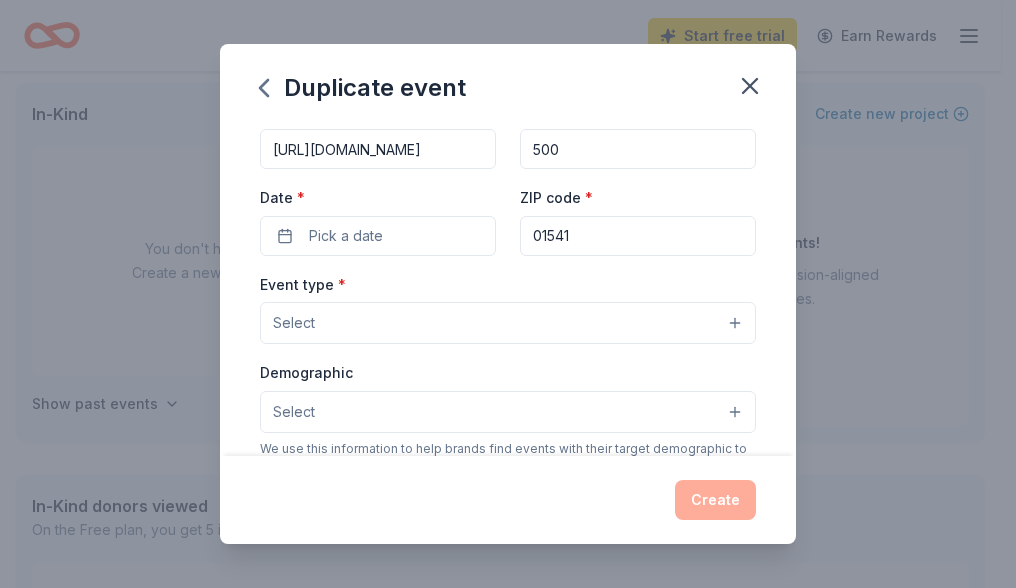 type on "500" 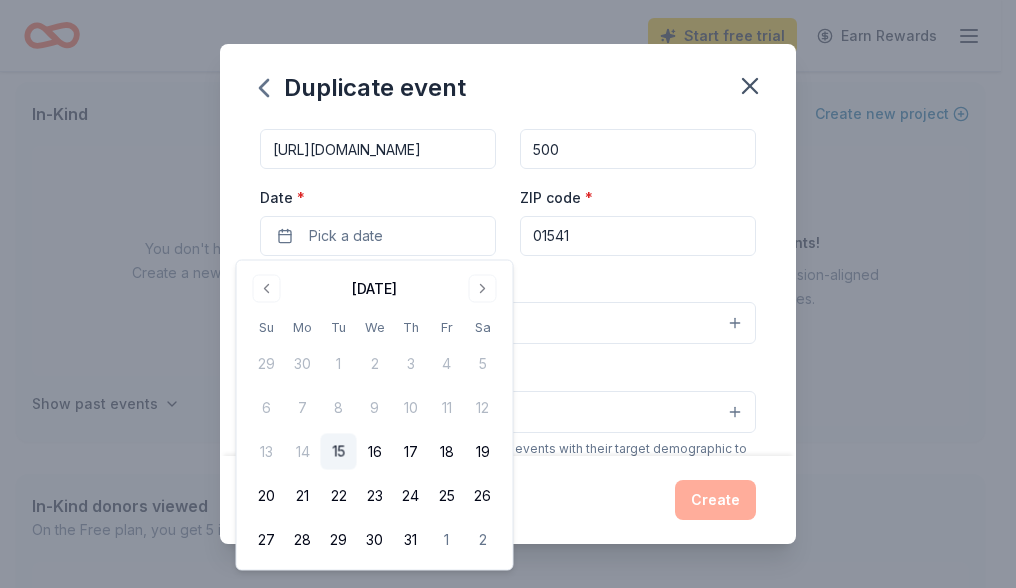 click at bounding box center (483, 289) 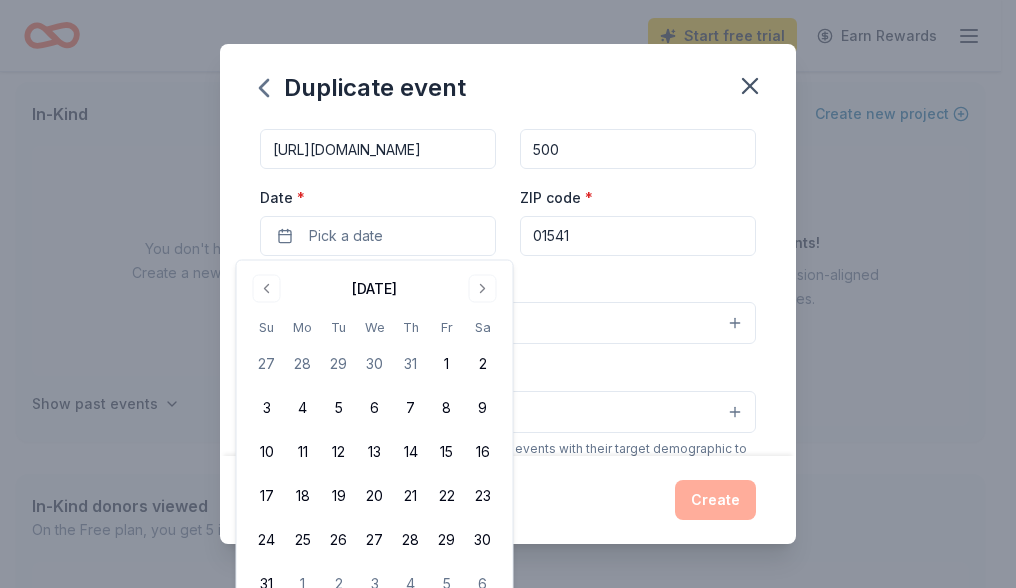 click at bounding box center (483, 289) 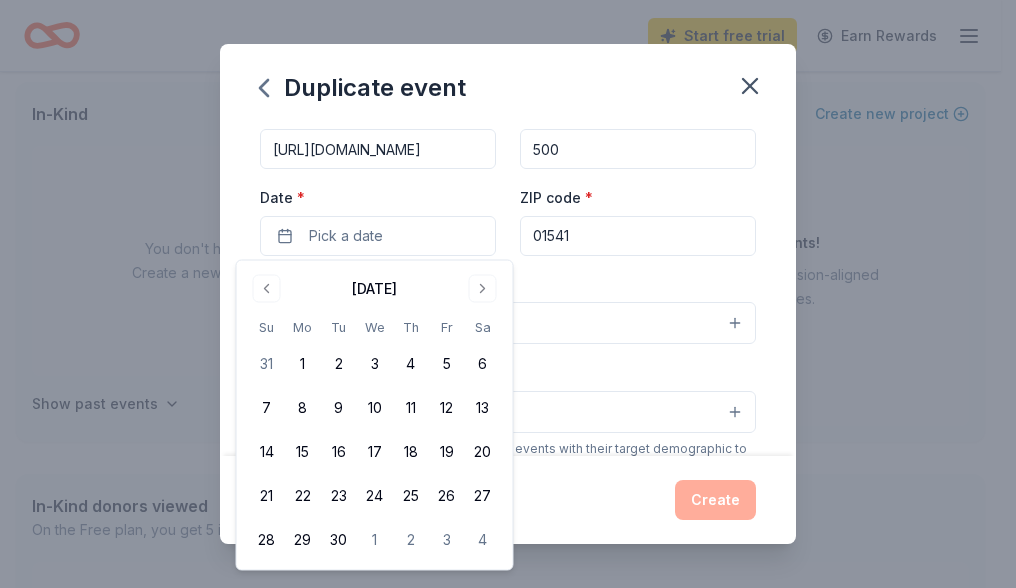 click on "27" at bounding box center (483, 496) 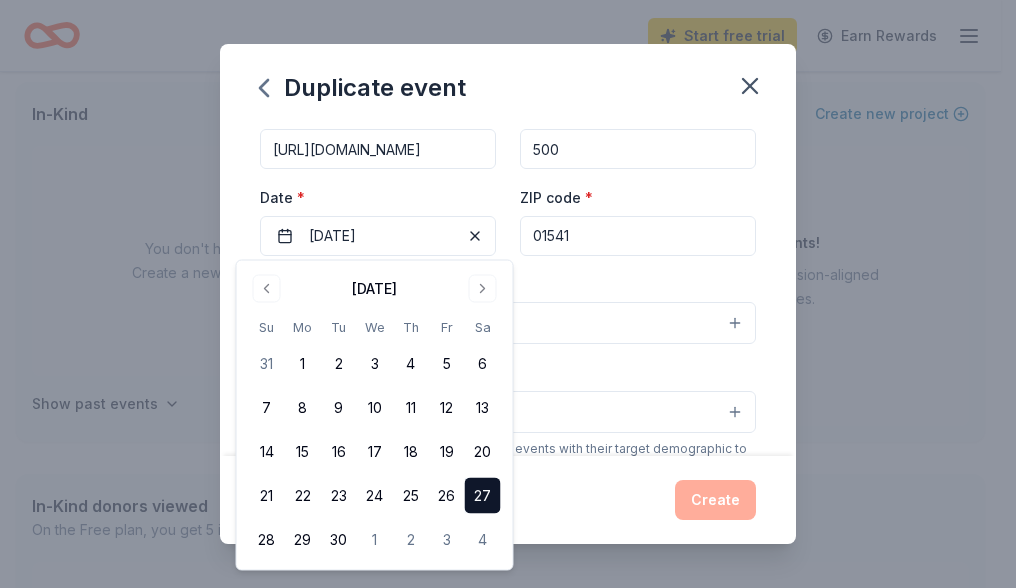click on "Select" at bounding box center (508, 323) 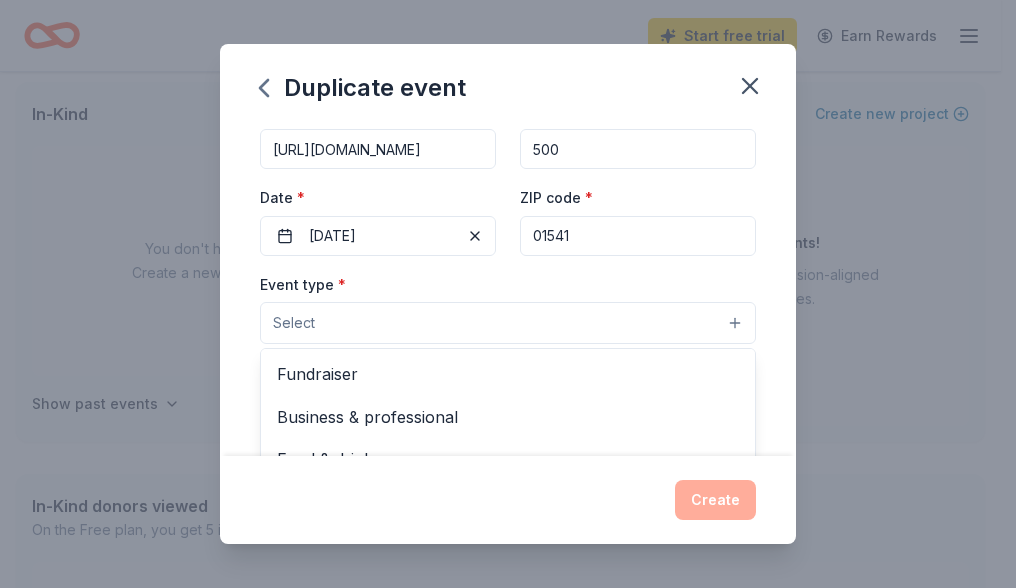 click on "Select" at bounding box center (508, 323) 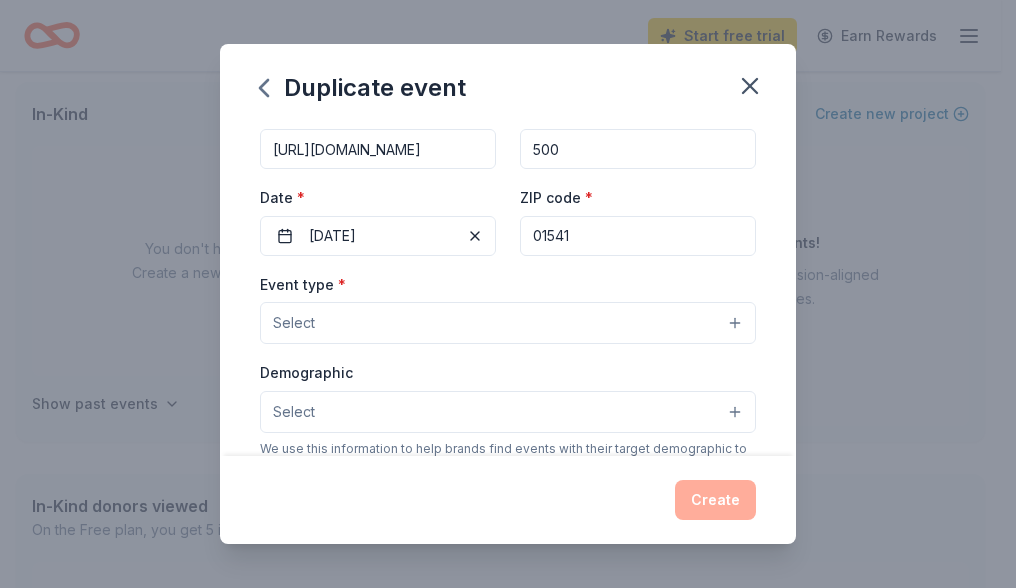 click on "Select" at bounding box center (508, 323) 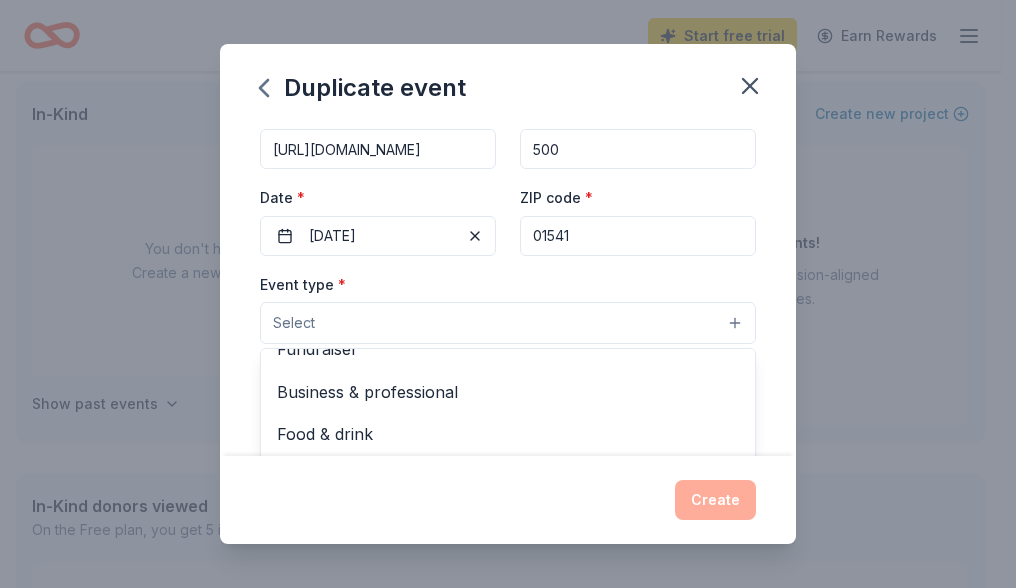 scroll, scrollTop: 67, scrollLeft: 0, axis: vertical 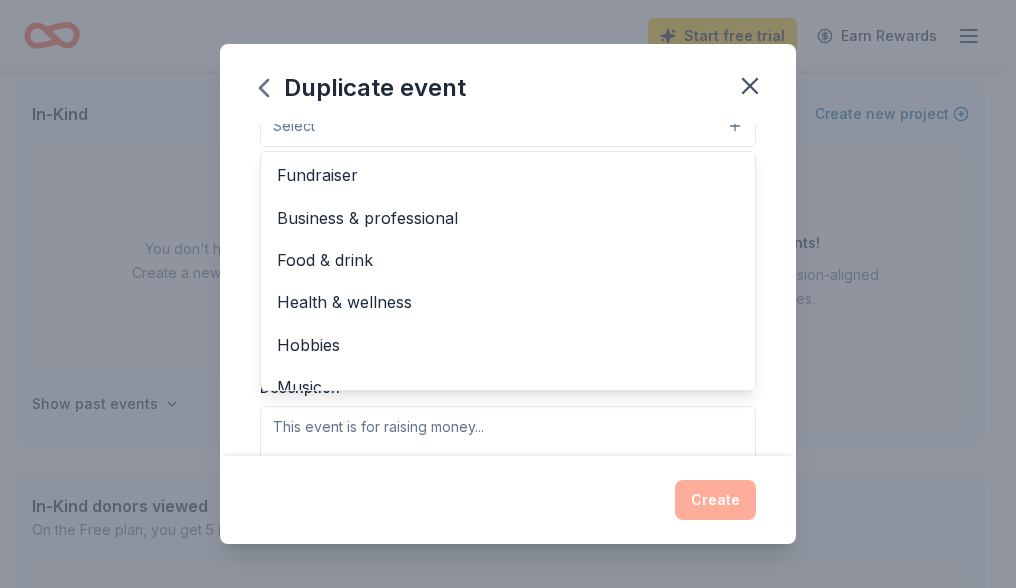 click on "Fundraiser" at bounding box center (508, 175) 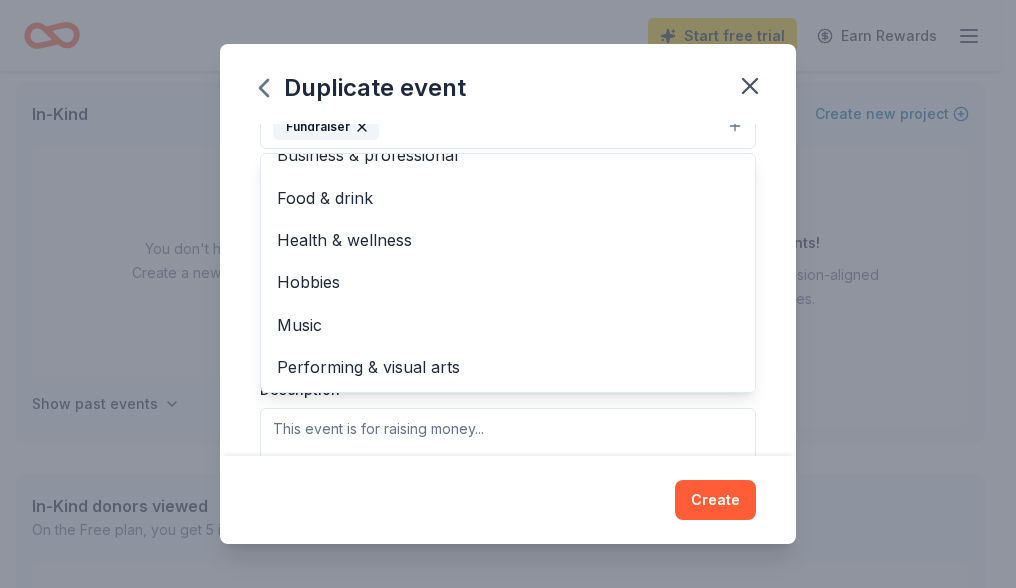 scroll, scrollTop: 0, scrollLeft: 0, axis: both 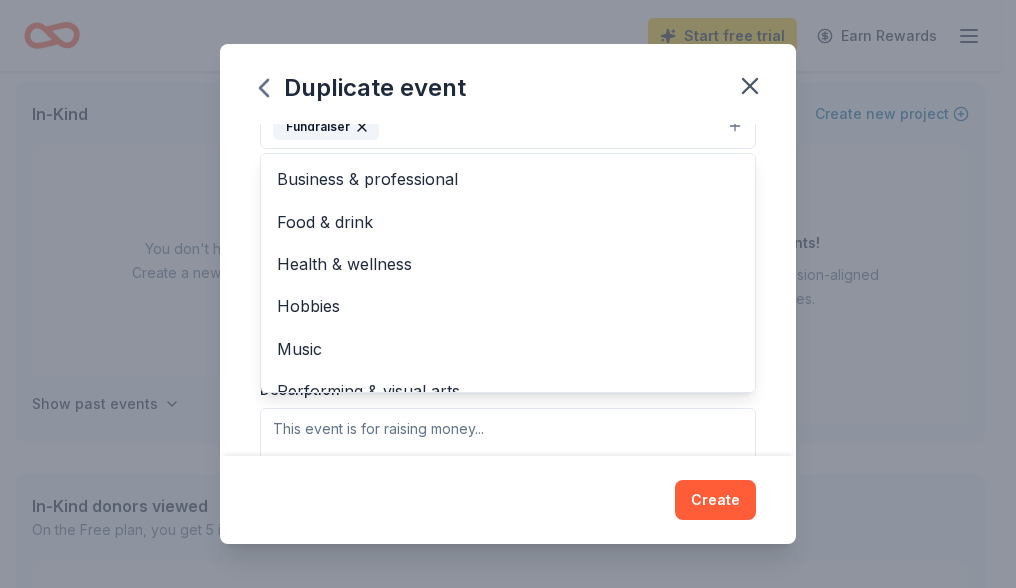 click on "Music" at bounding box center [508, 349] 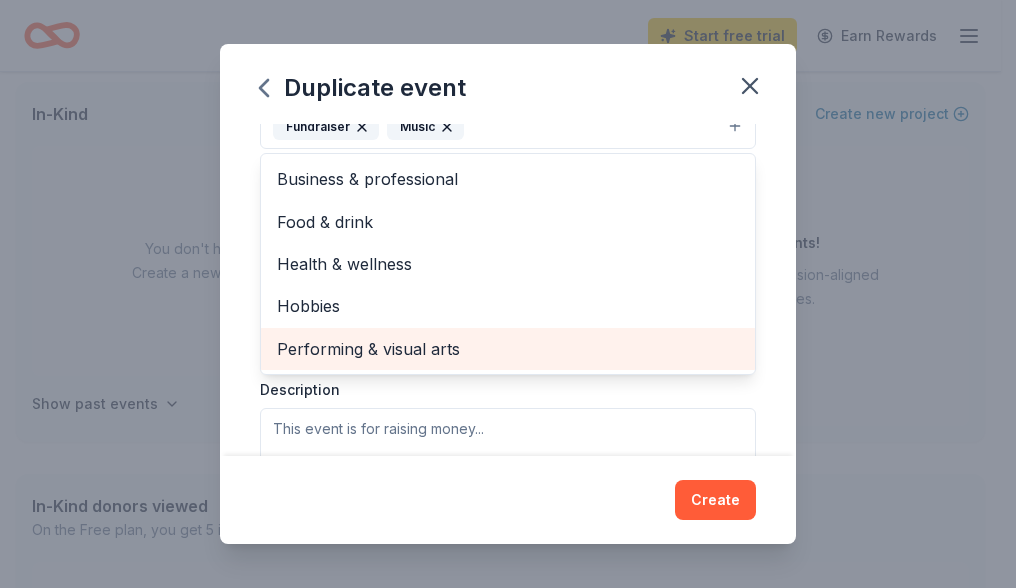 scroll, scrollTop: 290, scrollLeft: 0, axis: vertical 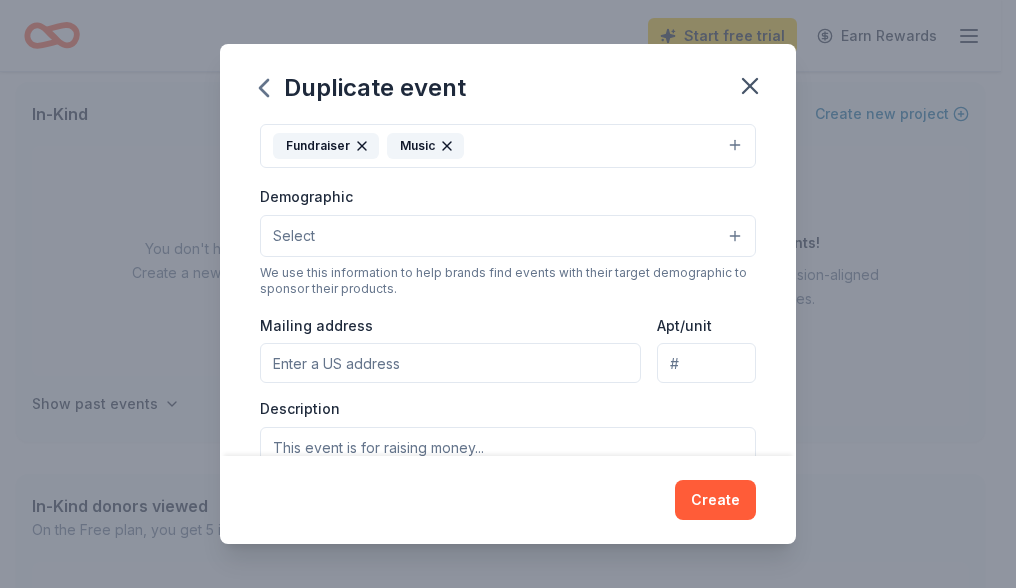 click 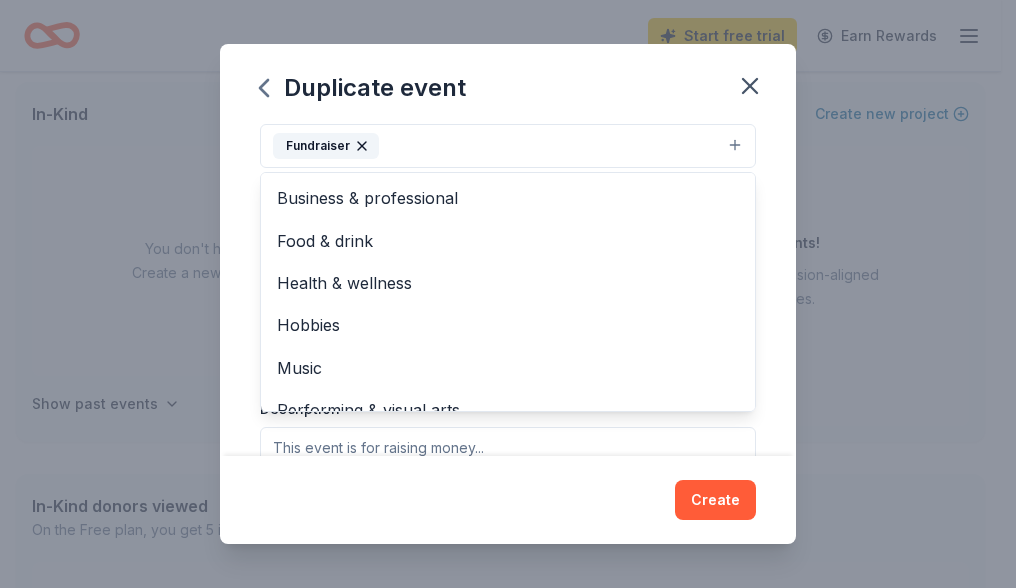 click on "Business & professional" at bounding box center (508, 198) 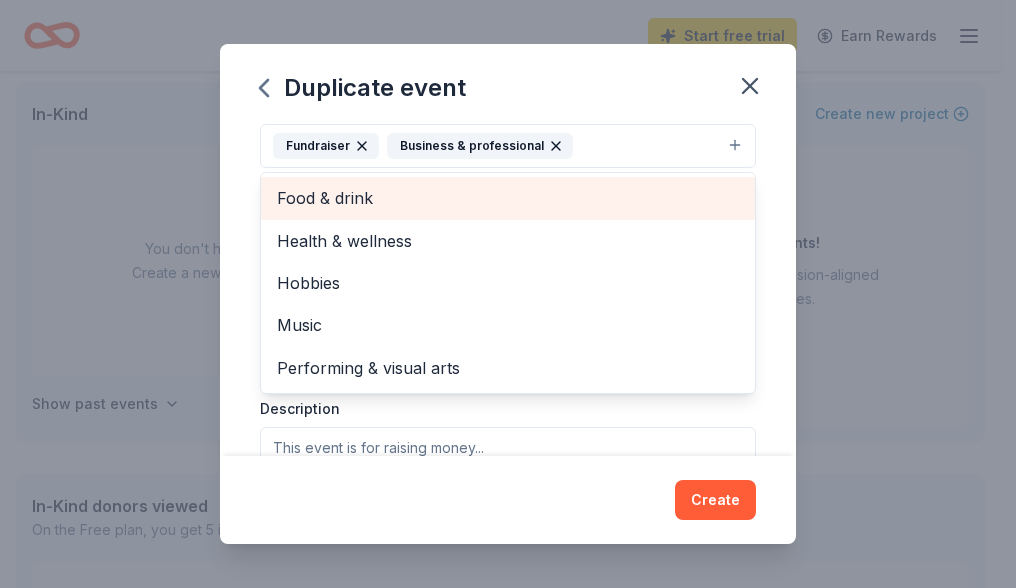 click 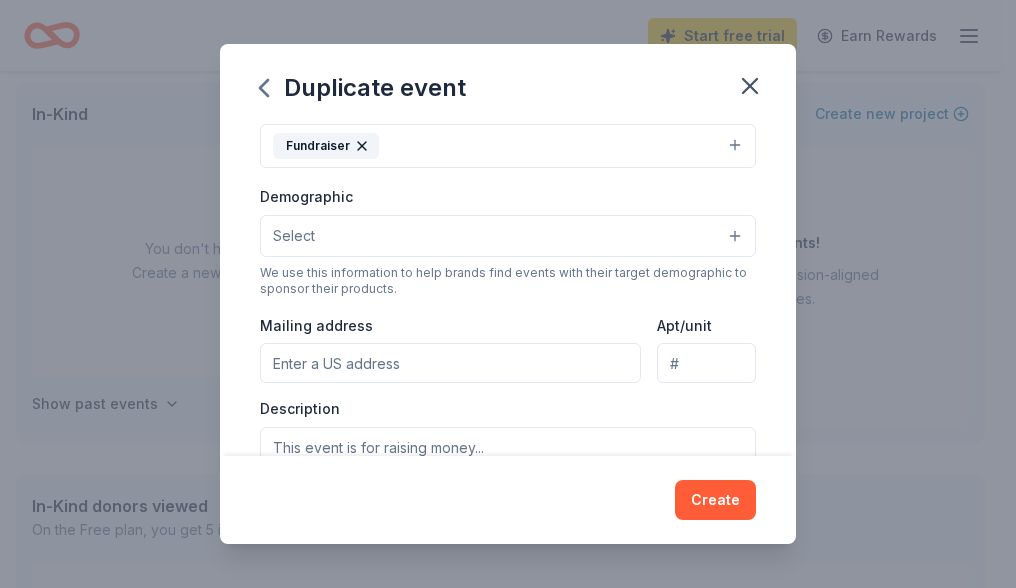 click on "Select" at bounding box center [508, 236] 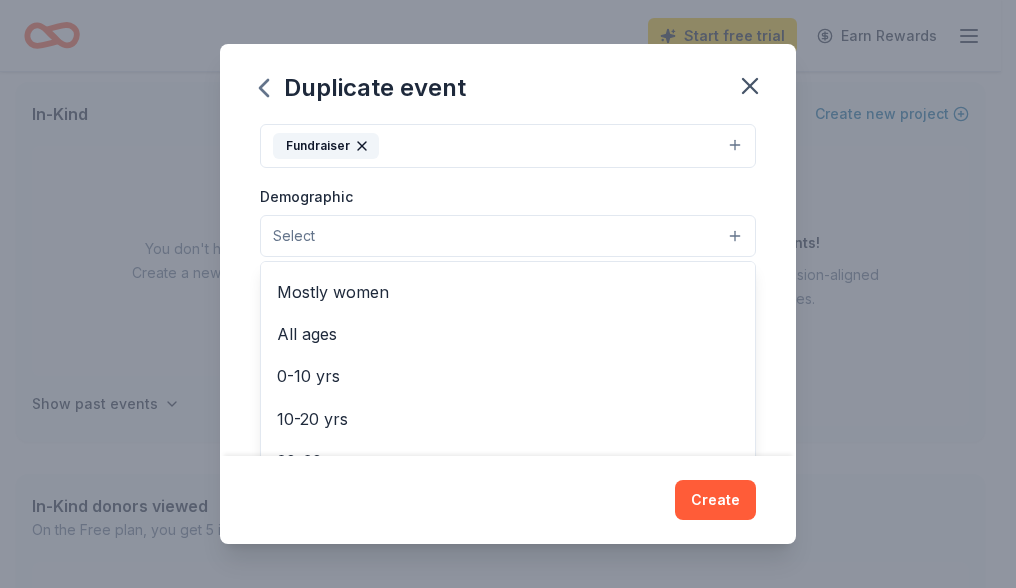 scroll, scrollTop: 76, scrollLeft: 0, axis: vertical 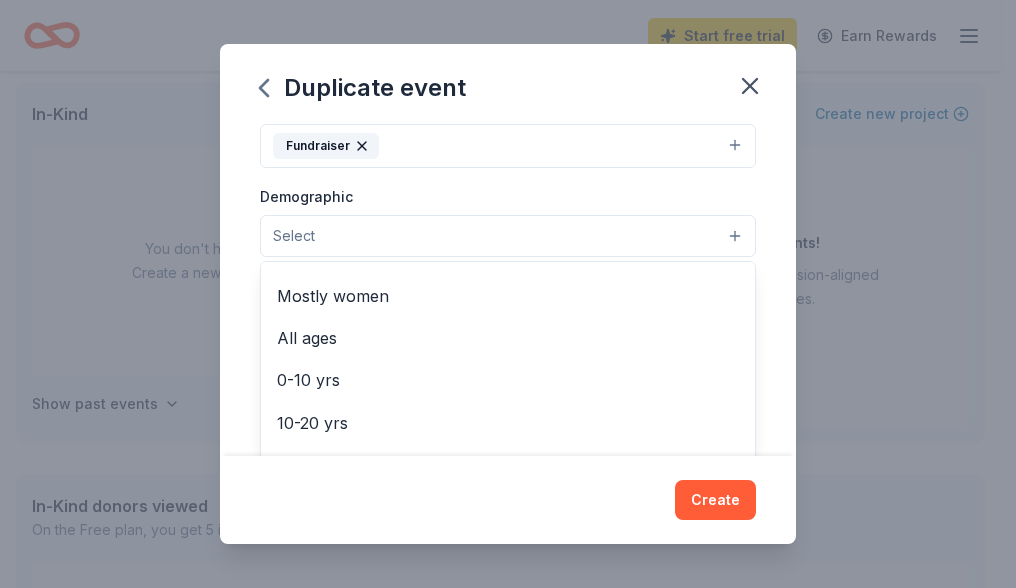 click on "All ages" at bounding box center (508, 338) 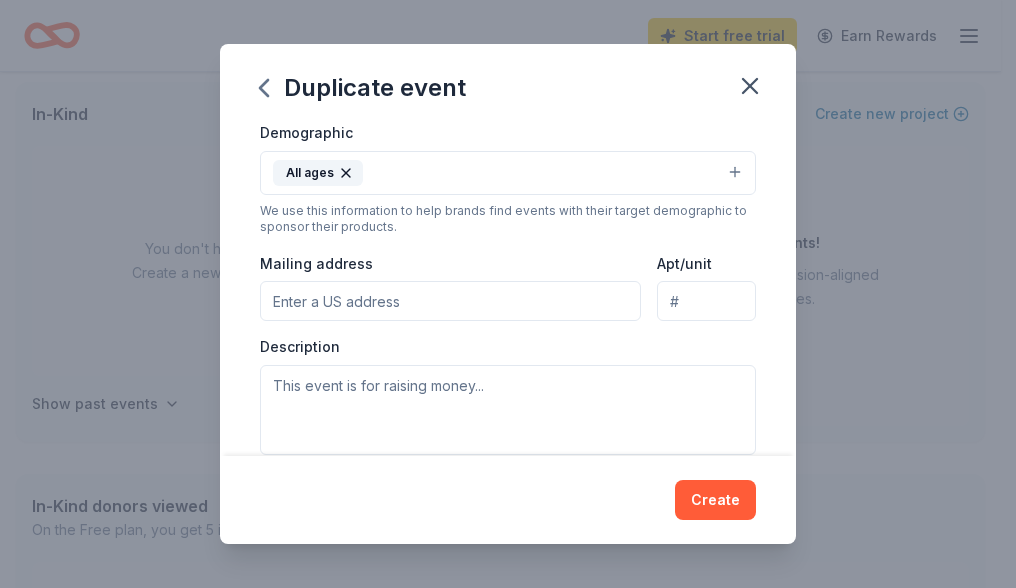 scroll, scrollTop: 369, scrollLeft: 0, axis: vertical 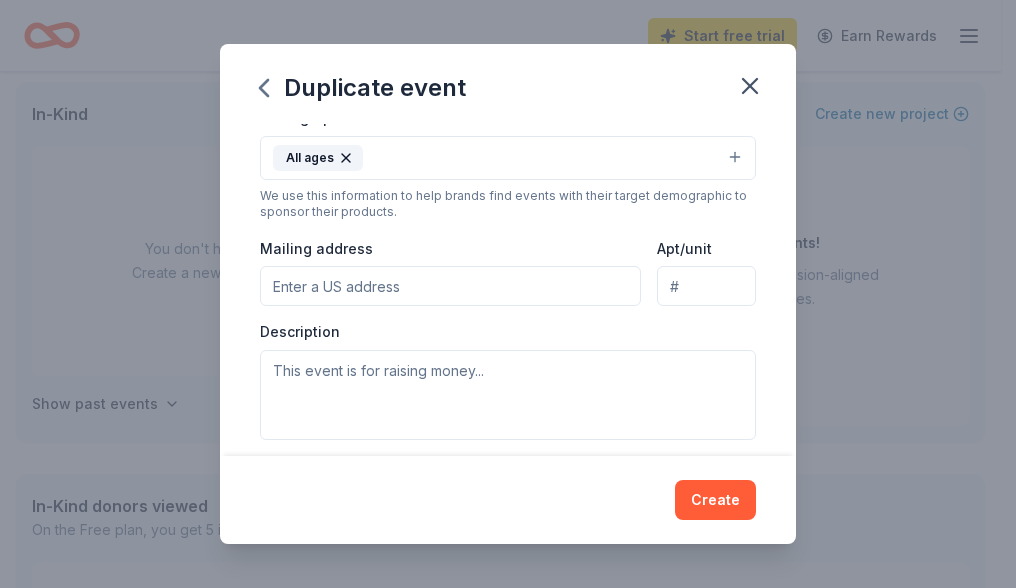 click on "Mailing address" at bounding box center (450, 286) 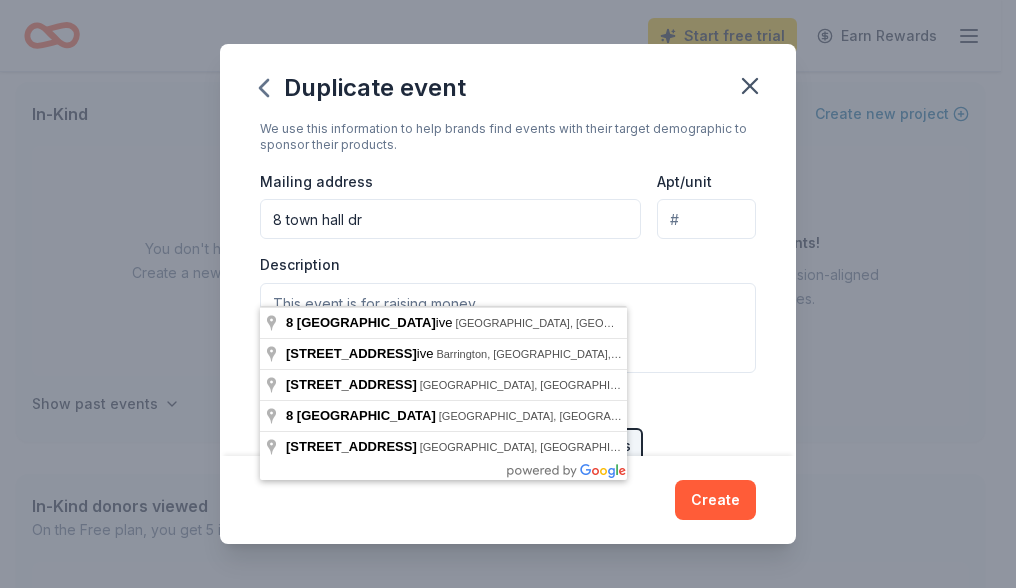 scroll, scrollTop: 437, scrollLeft: 0, axis: vertical 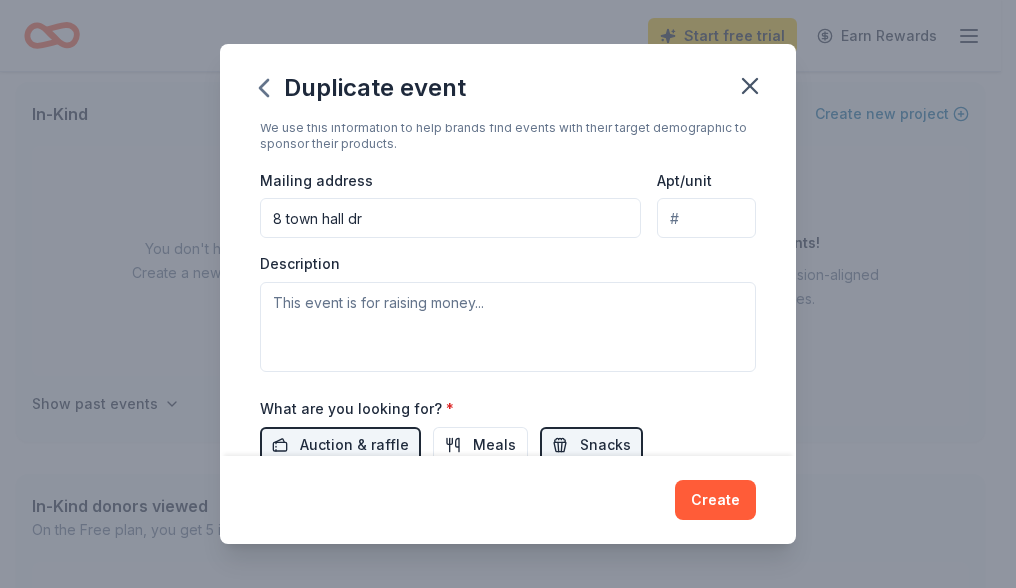 type on "[STREET_ADDRESS]" 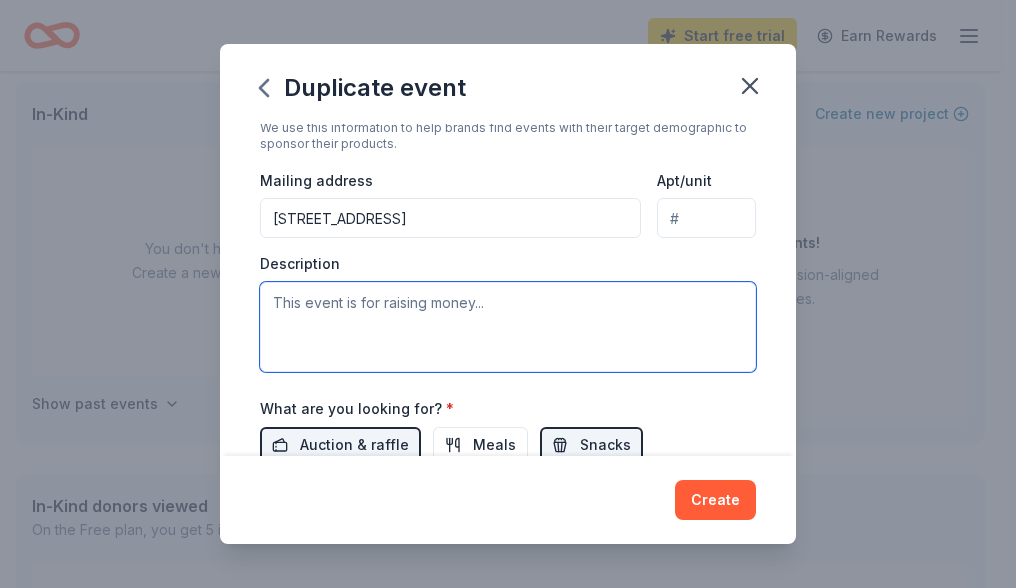 click at bounding box center [508, 327] 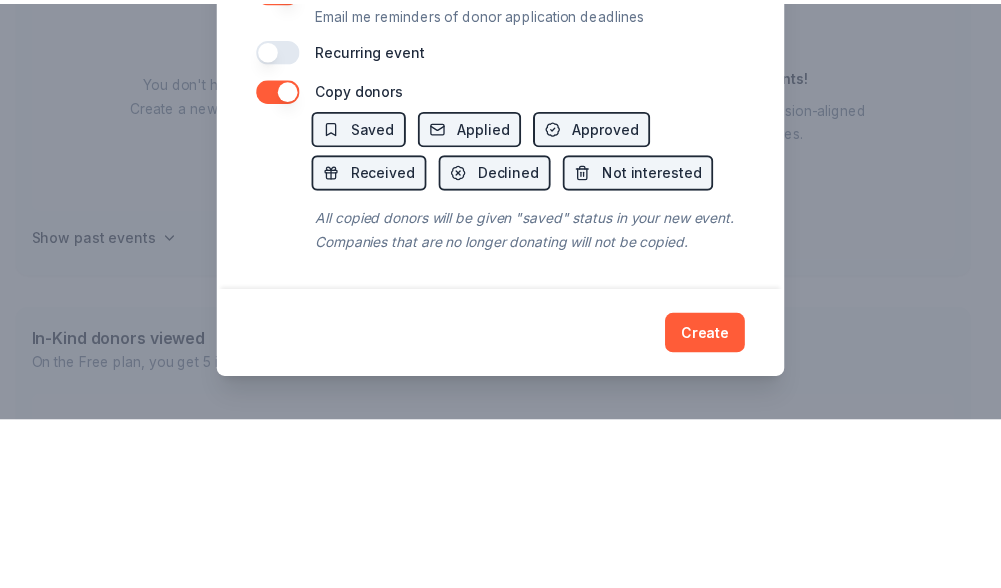 scroll, scrollTop: 847, scrollLeft: 0, axis: vertical 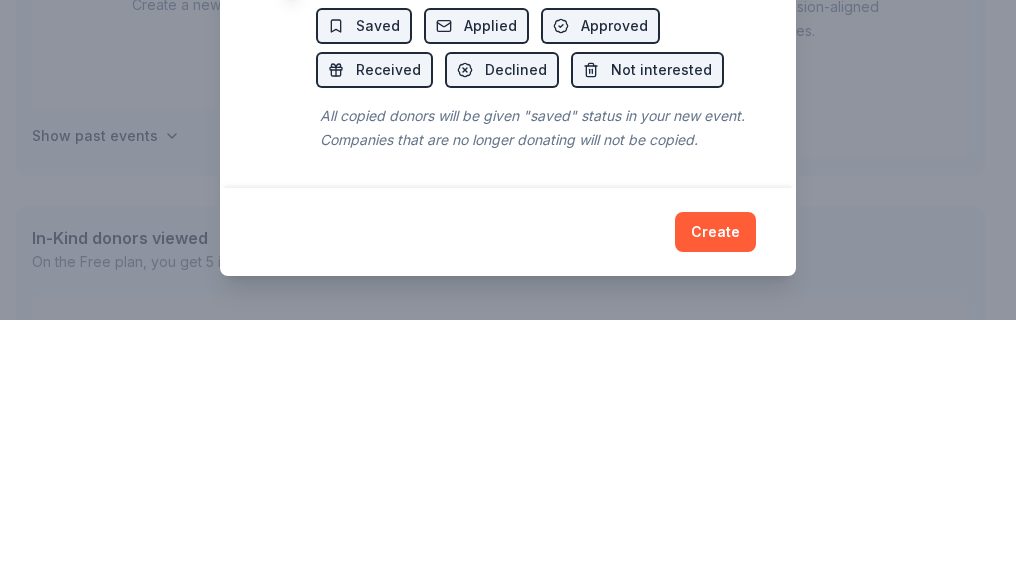 type on "K9 Cruiser" 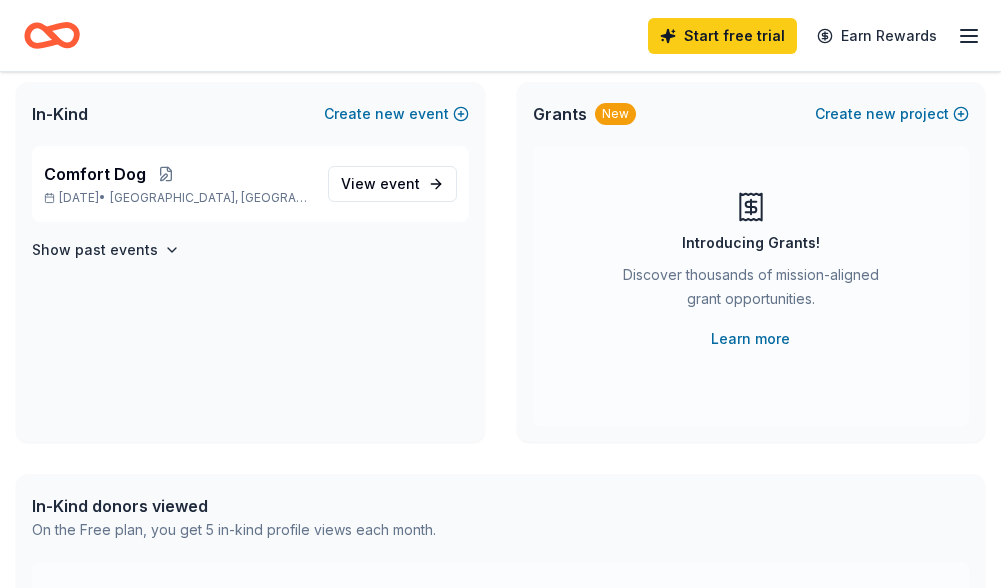 scroll, scrollTop: 0, scrollLeft: 0, axis: both 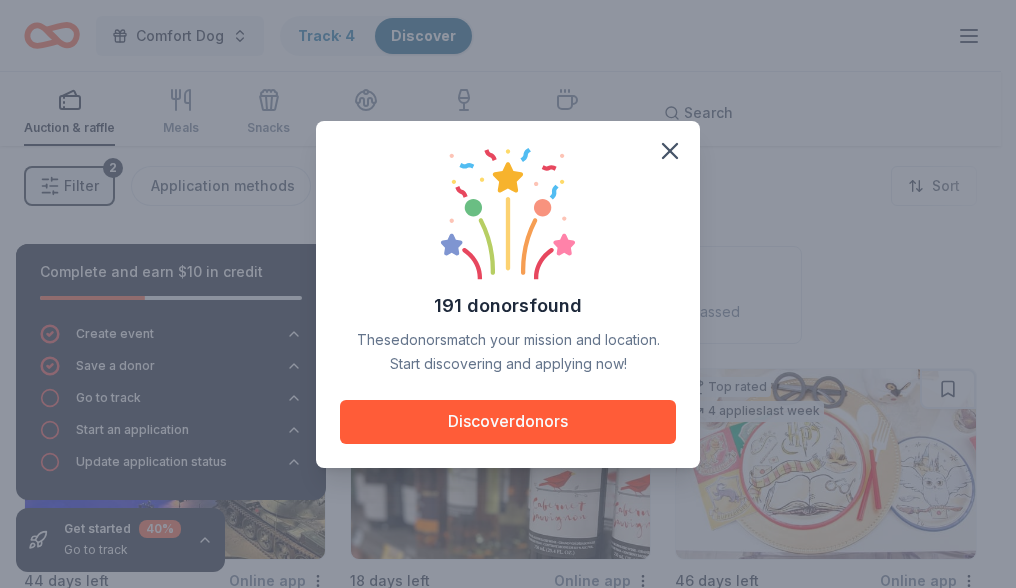 click 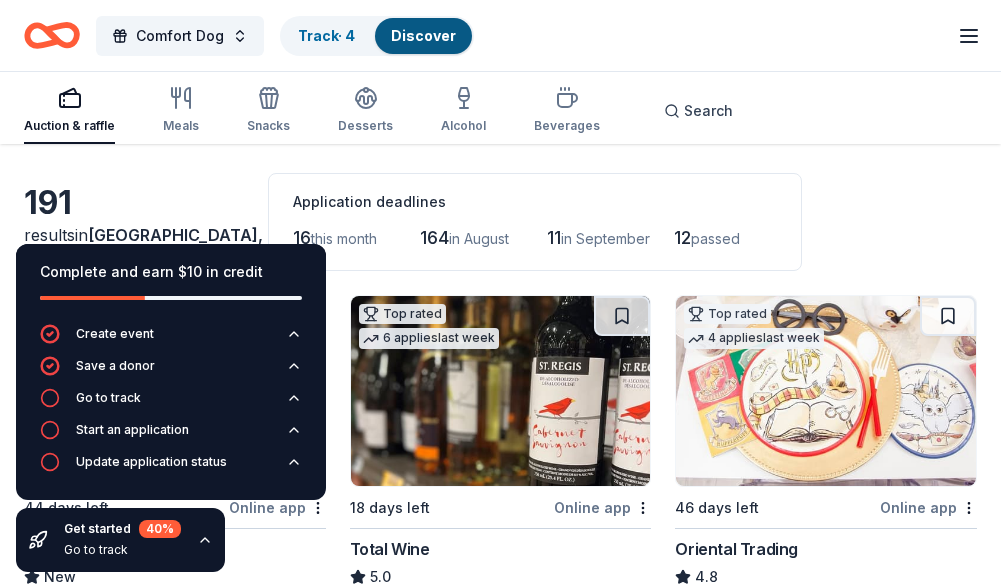 scroll, scrollTop: 0, scrollLeft: 0, axis: both 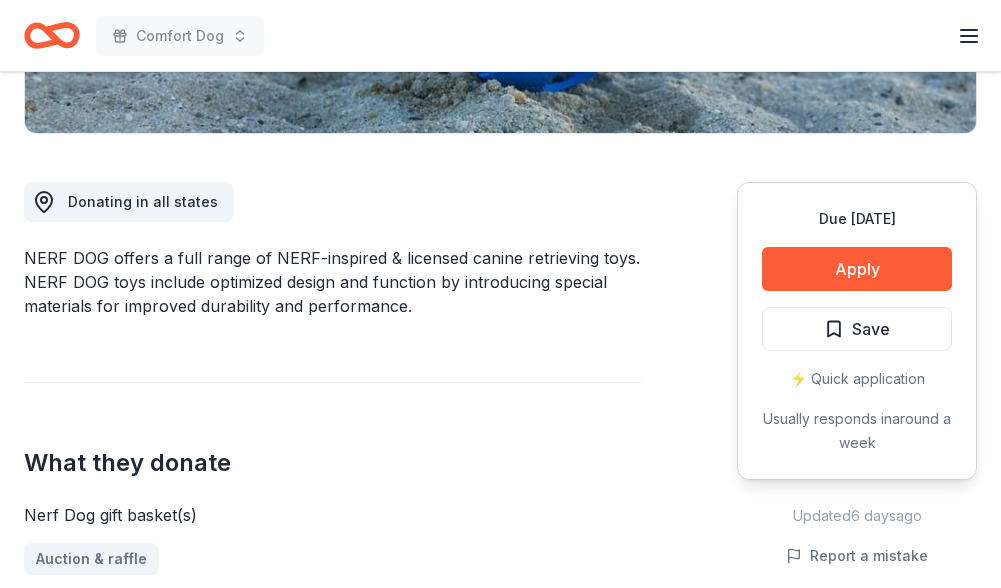 click on "Apply" at bounding box center (857, 269) 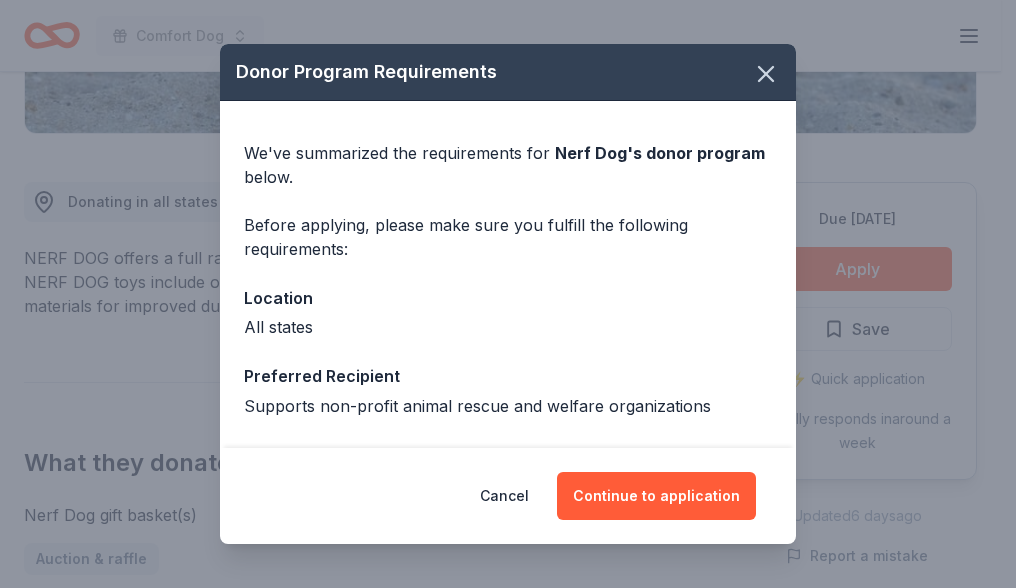 click on "Continue to application" at bounding box center (656, 496) 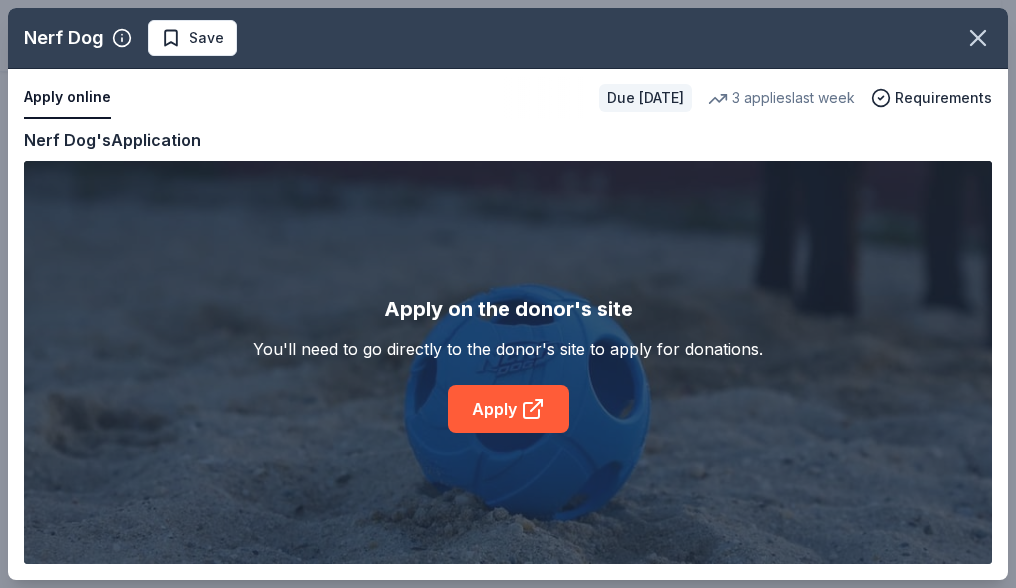 click on "Nerf Dog Save Apply online Due in 32 days 3   applies  last week Requirements Copy and paste your information: Event information Edit Name Comfort Dog Click here to copy the relevant content to use as needed. Step  1 / 2 Next Date 09/27/25 Attendance 500 Mailing address 8 Town Hall Drive, Princeton, MA 01541 Description K9 Cruiser  Organization information Edit Name Princeton Police Association Website Fill in using "Edit" EIN 45-4073663 Mission statement Nerf Dog's  Application Apply on the donor's site You'll need to go directly to the donor's site to apply for donations. Apply" at bounding box center [508, 294] 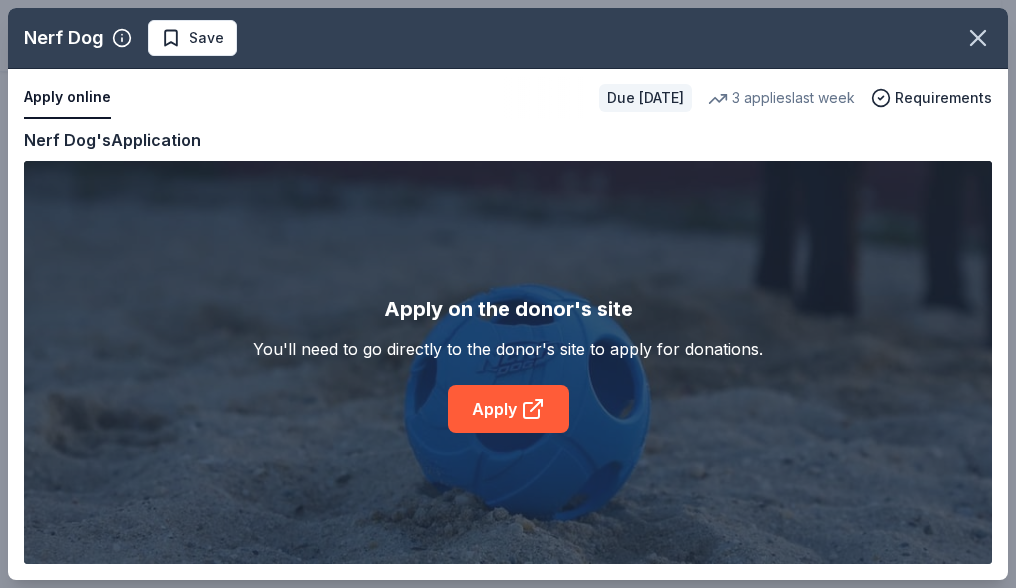 click on "Nerf Dog Save Apply online Due in 32 days 3   applies  last week Requirements Copy and paste your information: Event information Edit Name Comfort Dog Click here to copy the relevant content to use as needed. Step  1 / 2 Next Date 09/27/25 Attendance 500 Mailing address 8 Town Hall Drive, Princeton, MA 01541 Description K9 Cruiser  Organization information Edit Name Princeton Police Association Website Fill in using "Edit" EIN 45-4073663 Mission statement Nerf Dog's  Application Apply on the donor's site You'll need to go directly to the donor's site to apply for donations. Apply" at bounding box center (508, 294) 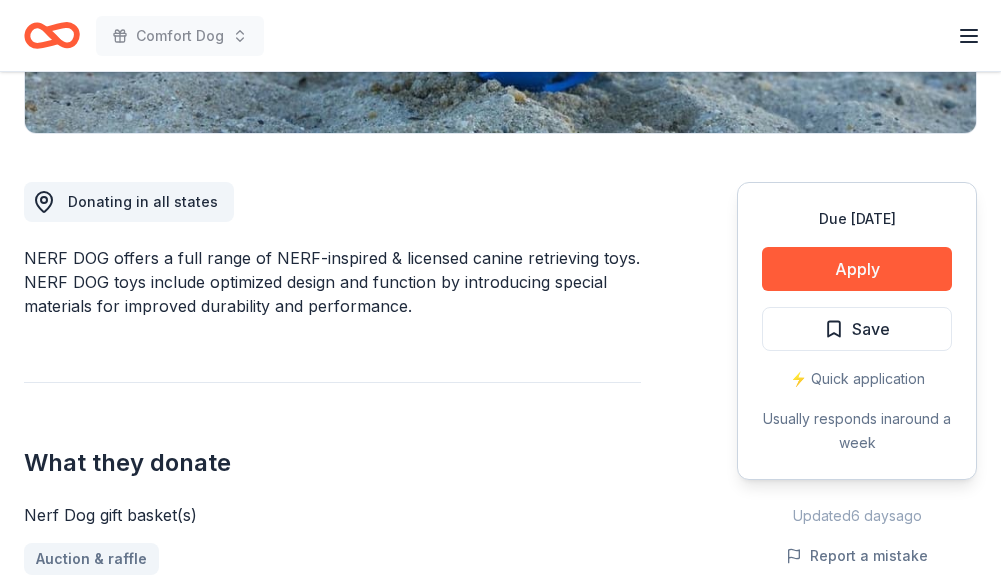 click on "Apply" at bounding box center [857, 269] 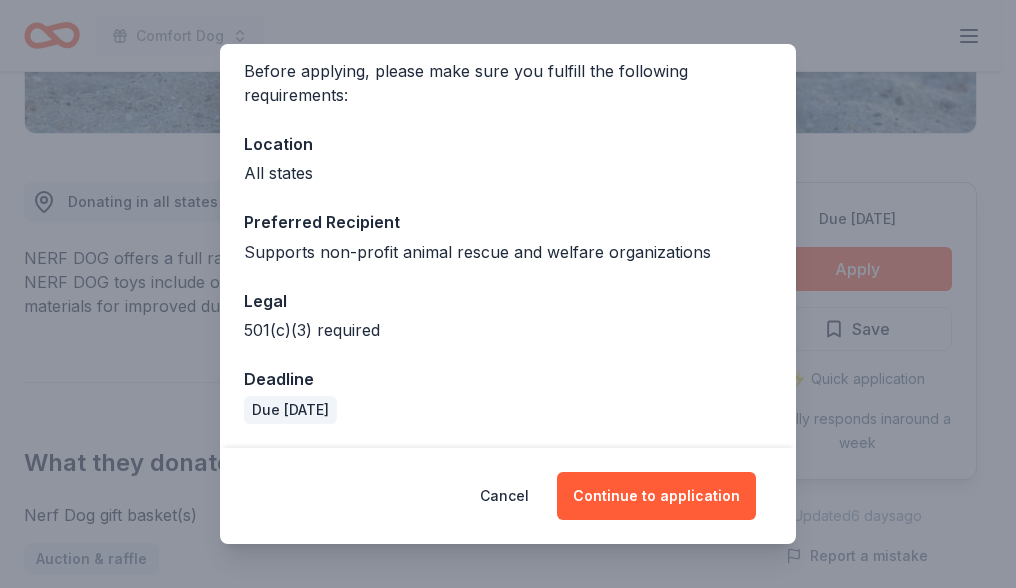 scroll, scrollTop: 153, scrollLeft: 0, axis: vertical 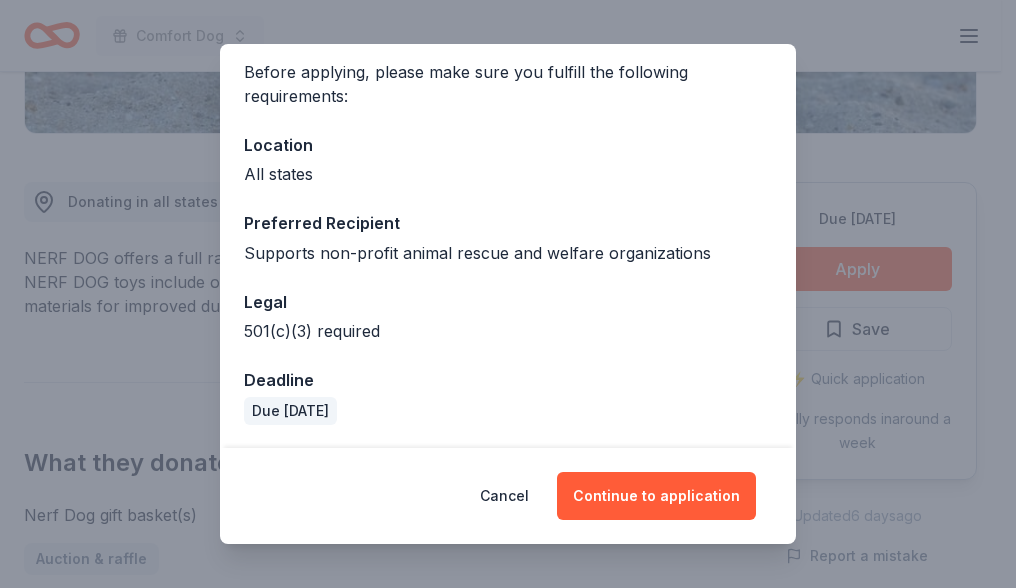 click on "Legal" at bounding box center [508, 302] 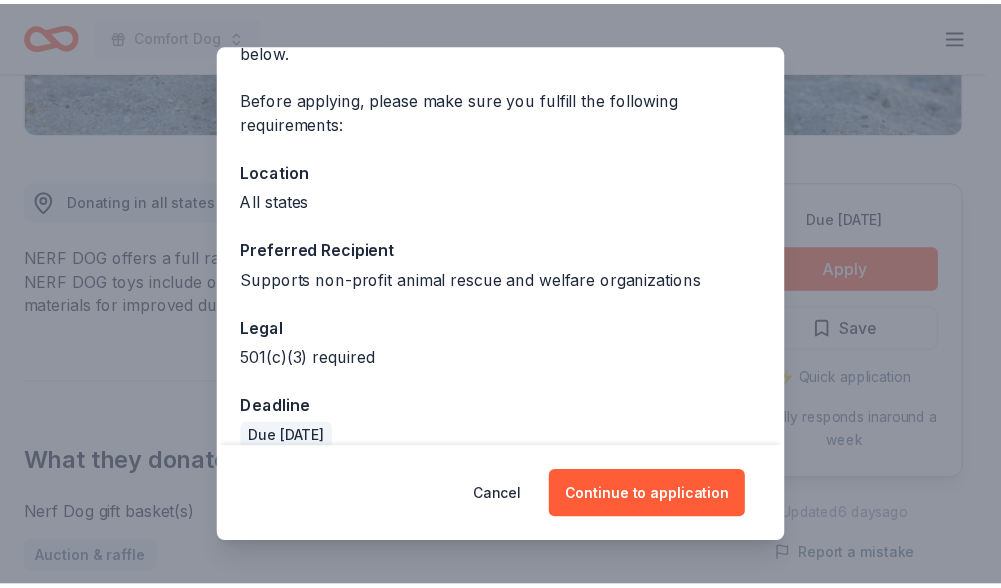 scroll, scrollTop: 154, scrollLeft: 0, axis: vertical 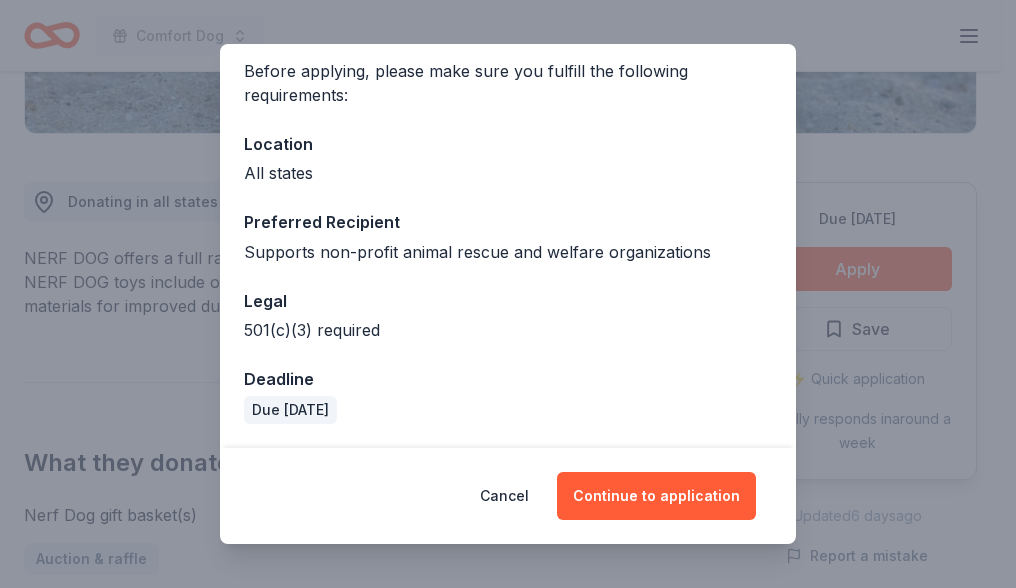 click on "Continue to application" at bounding box center [656, 496] 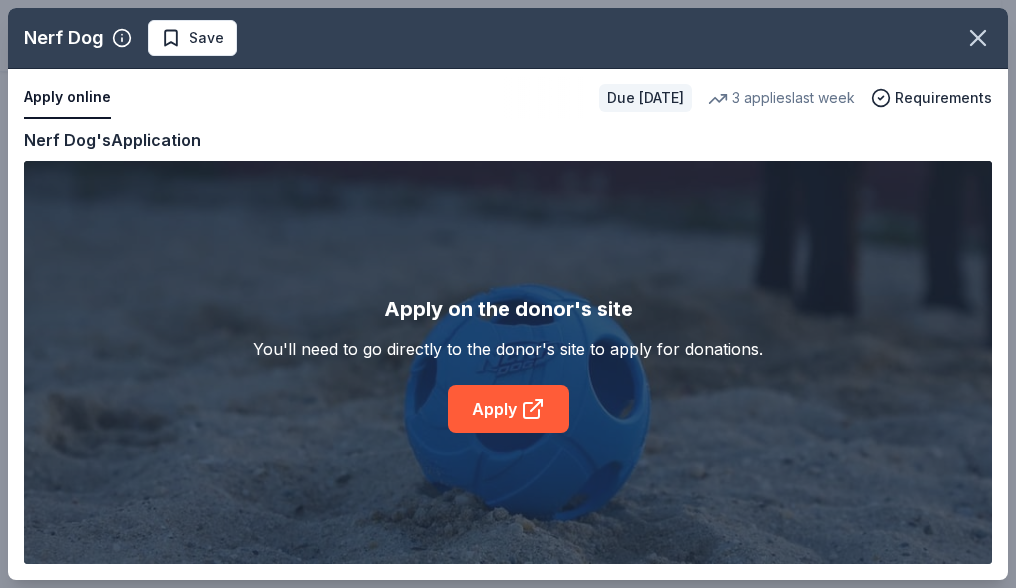 click on "Nerf Dog Save Apply online Due in 32 days 3   applies  last week Requirements Copy and paste your information: Event information Edit Name Comfort Dog Click here to copy the relevant content to use as needed. Step  1 / 2 Next Date 09/27/25 Attendance 500 Mailing address 8 Town Hall Drive, Princeton, MA 01541 Description K9 Cruiser  Organization information Edit Name Princeton Police Association Website Fill in using "Edit" EIN 45-4073663 Mission statement Nerf Dog's  Application Apply on the donor's site You'll need to go directly to the donor's site to apply for donations. Apply" at bounding box center [508, 294] 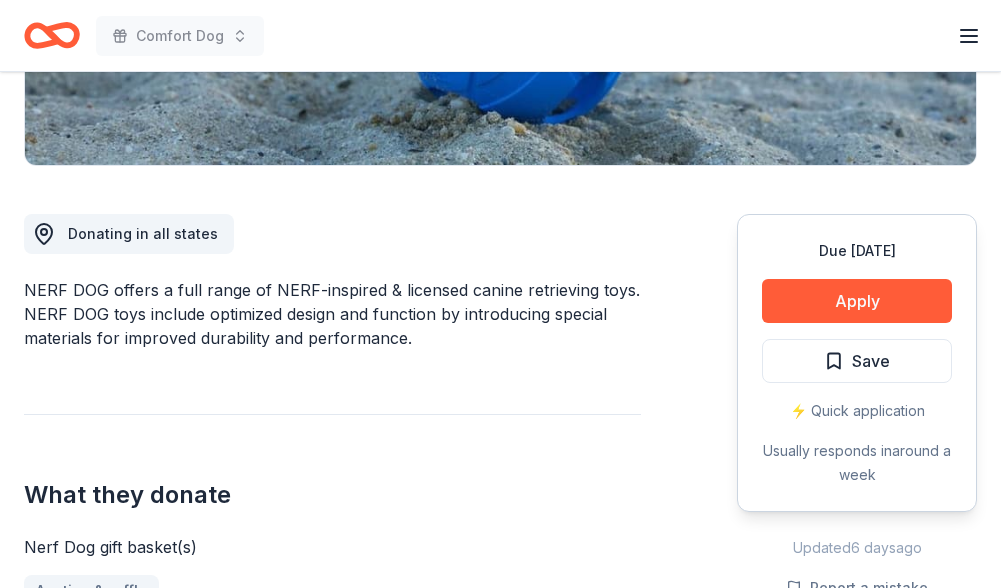 scroll, scrollTop: 444, scrollLeft: 0, axis: vertical 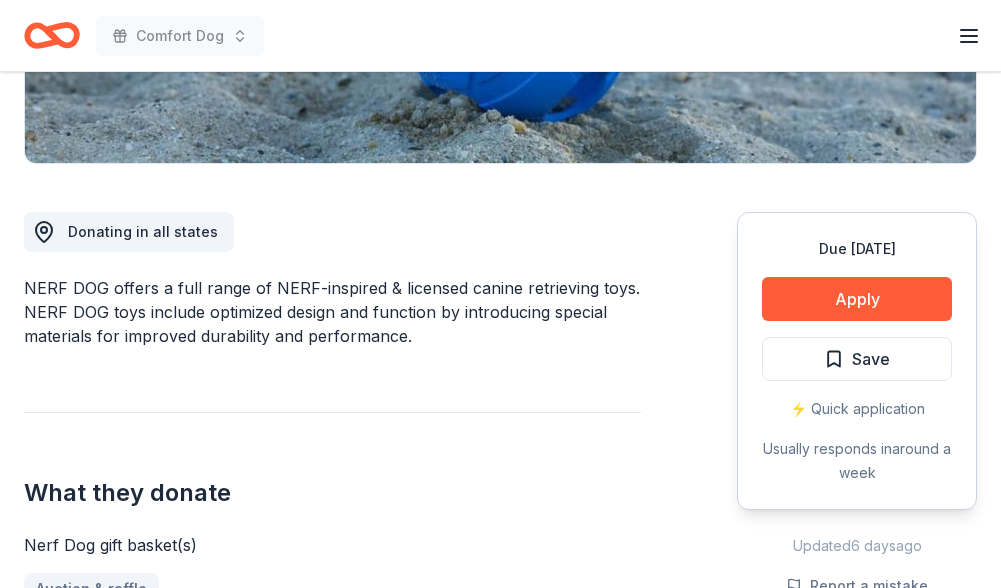 click on "Apply" at bounding box center [857, 299] 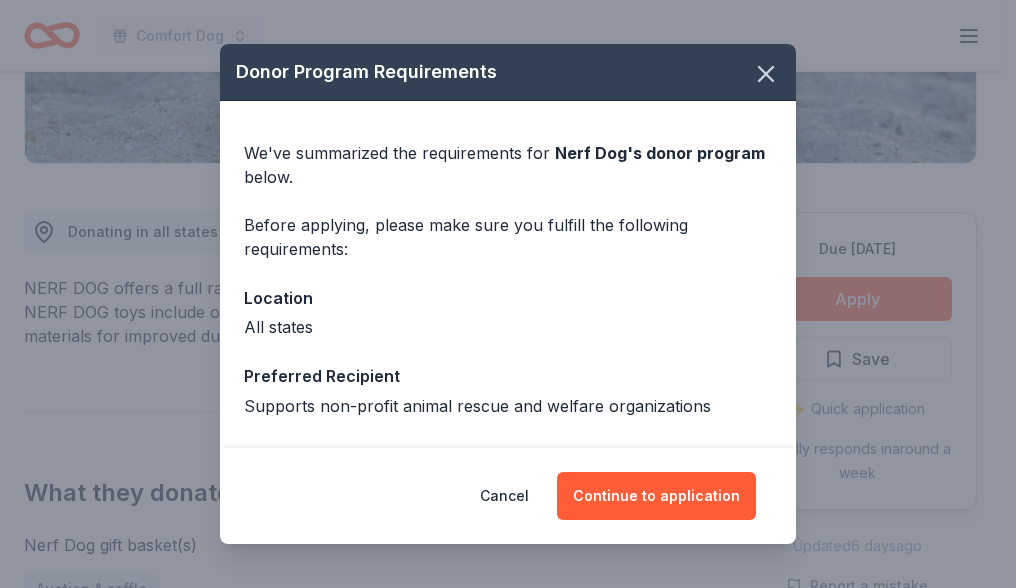 click on "Continue to application" at bounding box center (656, 496) 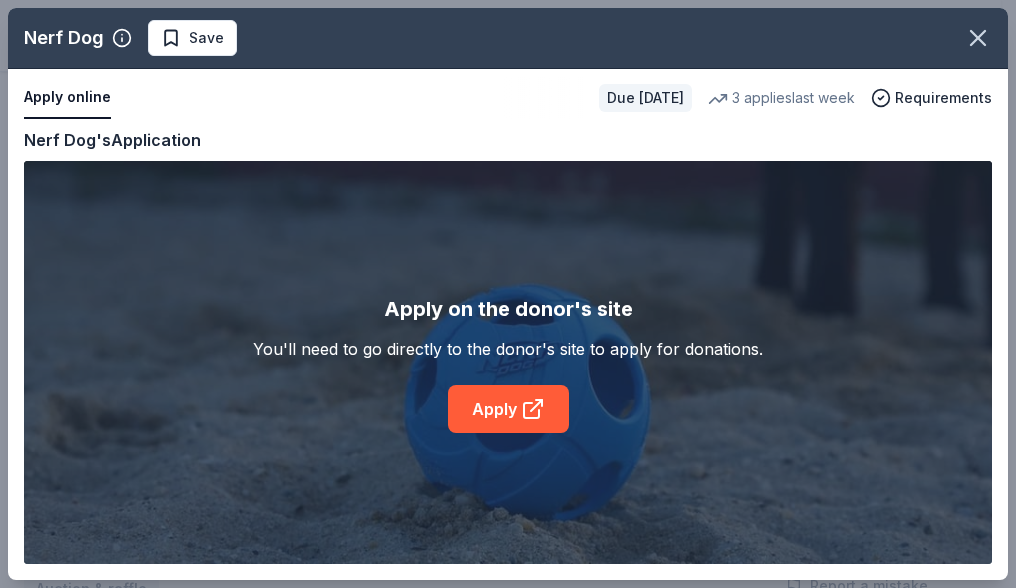 click on "Nerf Dog Save Apply online Due in 32 days 3   applies  last week Requirements Copy and paste your information: Event information Edit Name Comfort Dog Click here to copy the relevant content to use as needed. Step  1 / 2 Next Date 09/27/25 Attendance 500 Mailing address 8 Town Hall Drive, Princeton, MA 01541 Description K9 Cruiser  Organization information Edit Name Princeton Police Association Website Fill in using "Edit" EIN 45-4073663 Mission statement Nerf Dog's  Application Apply on the donor's site You'll need to go directly to the donor's site to apply for donations. Apply" at bounding box center (508, 294) 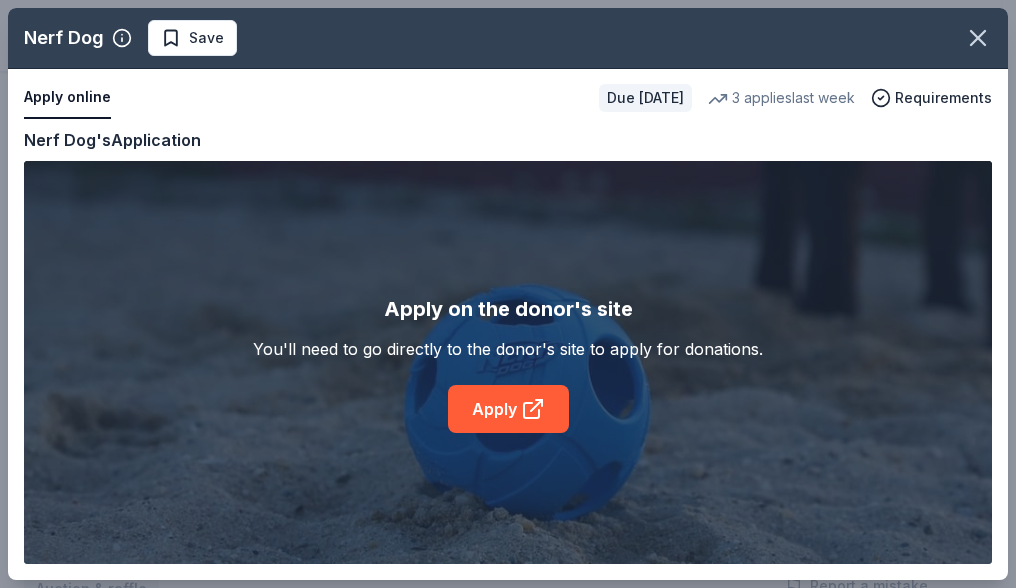 click 